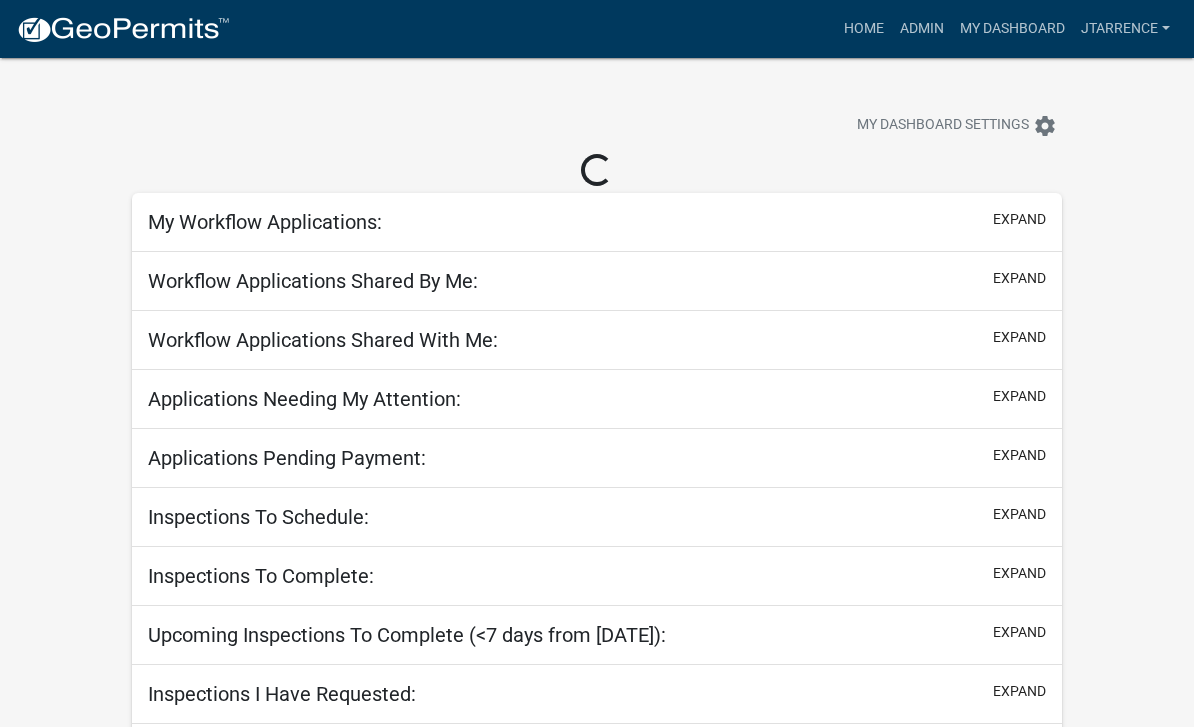 scroll, scrollTop: 0, scrollLeft: 0, axis: both 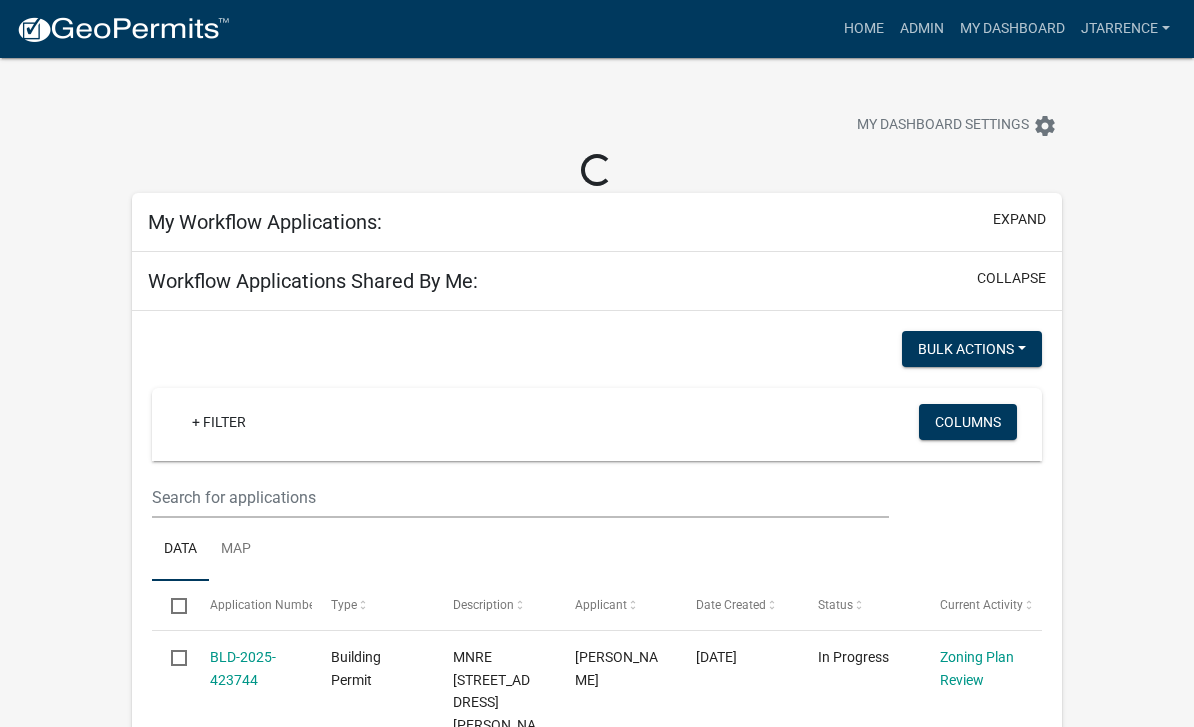select on "3: 100" 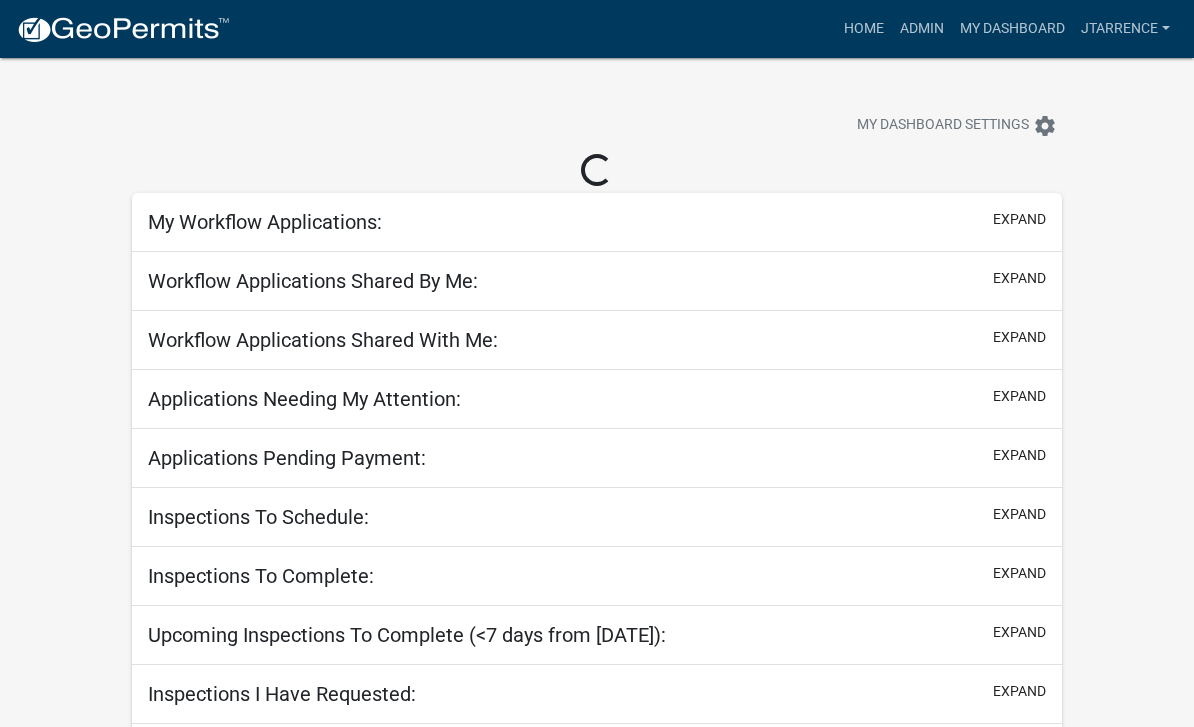 scroll, scrollTop: 0, scrollLeft: 0, axis: both 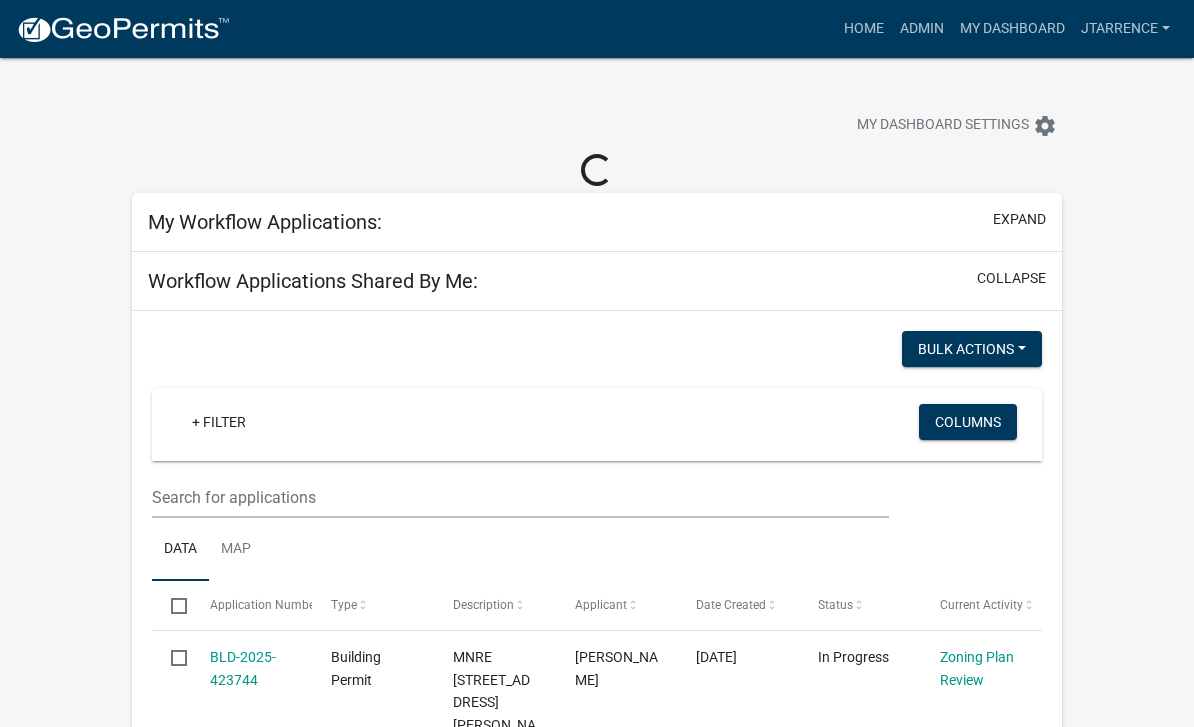 select on "3: 100" 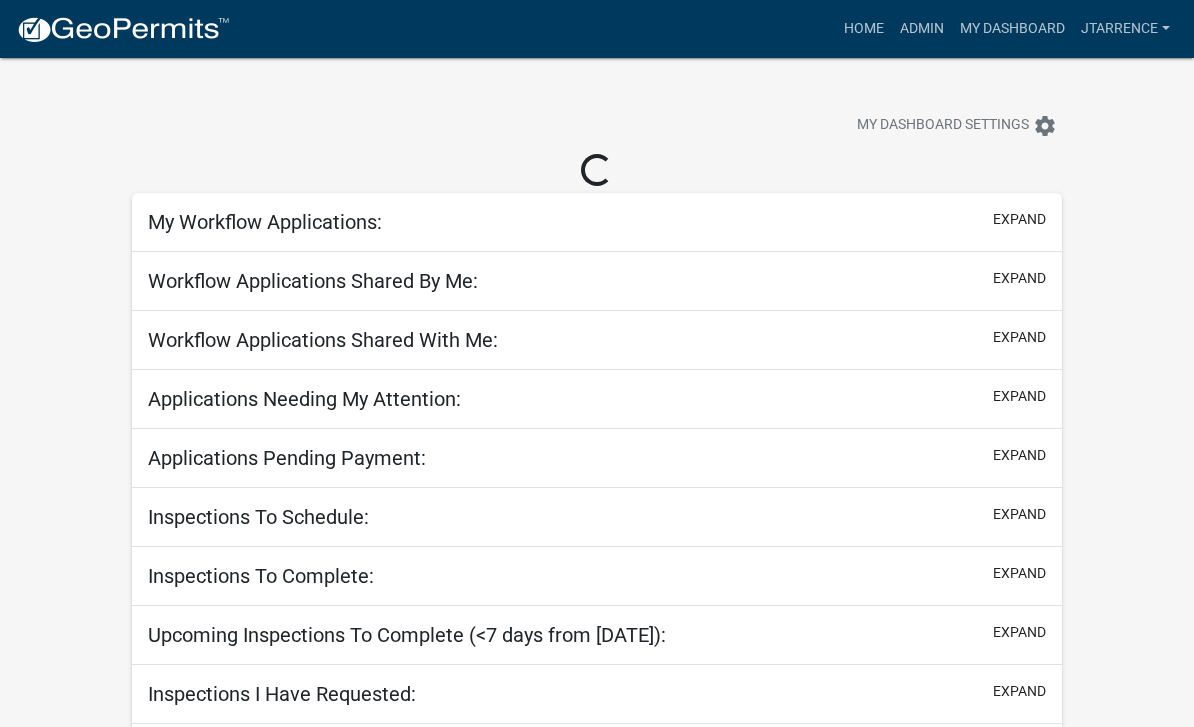 scroll, scrollTop: 0, scrollLeft: 0, axis: both 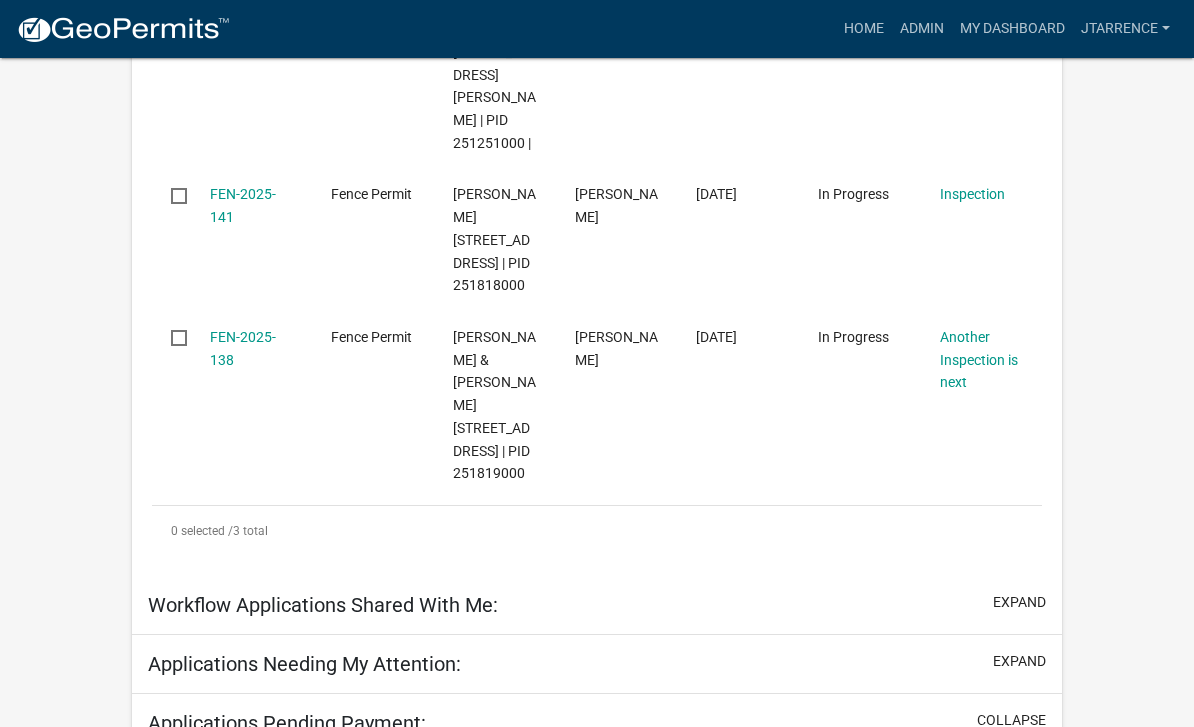 select on "3: 100" 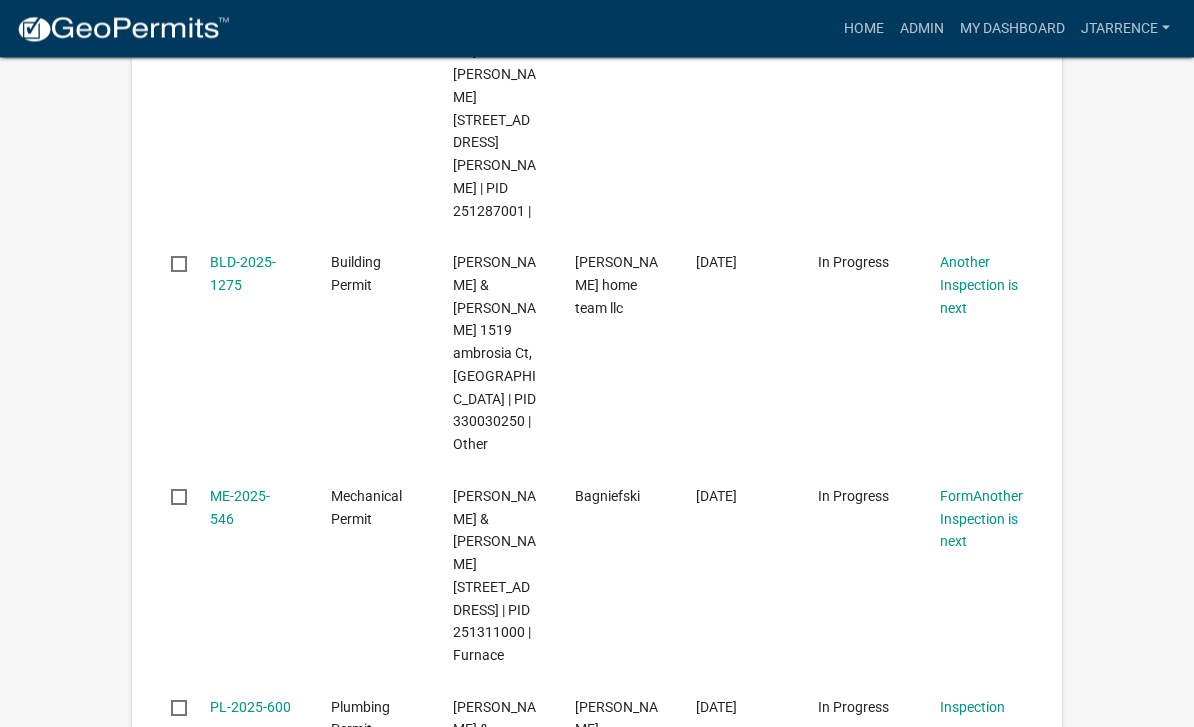 scroll, scrollTop: 7405, scrollLeft: 0, axis: vertical 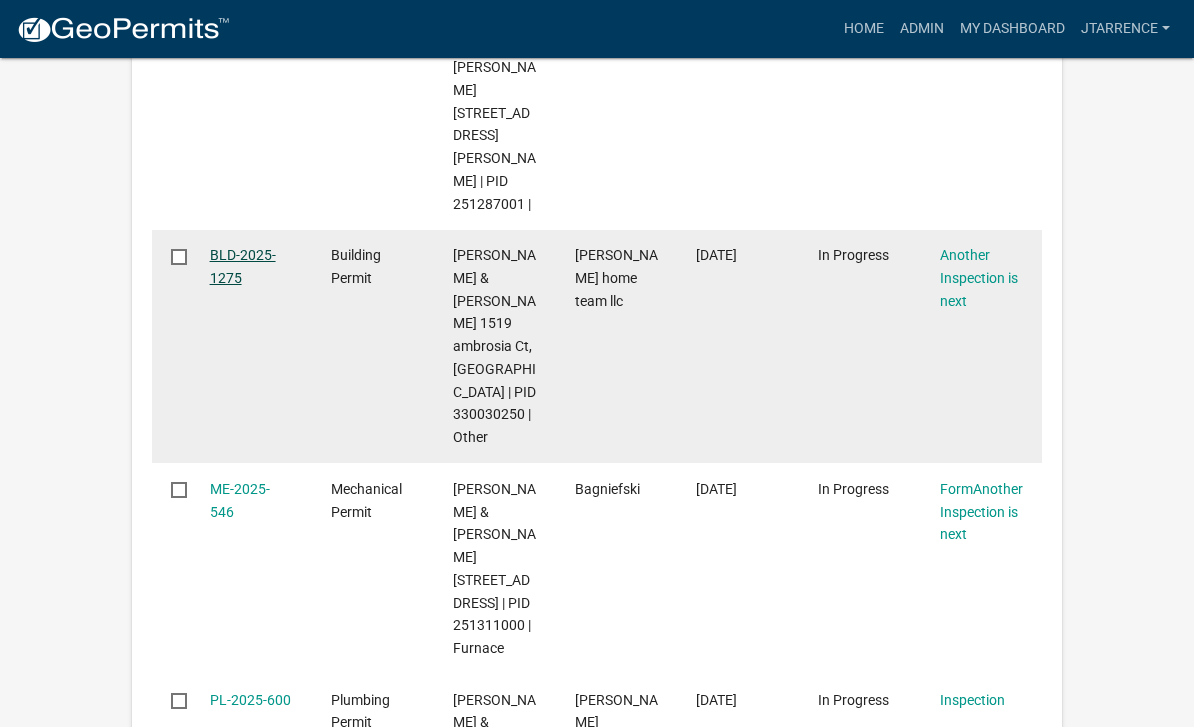click on "BLD-2025-1275" 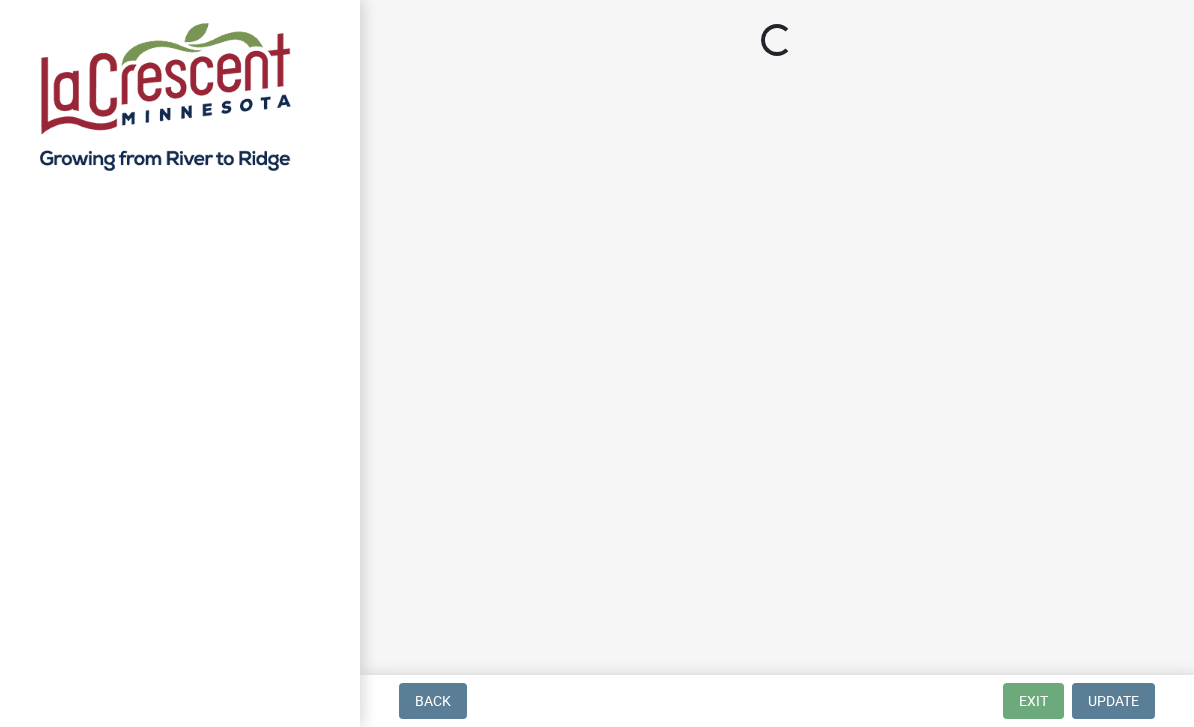 scroll, scrollTop: 0, scrollLeft: 0, axis: both 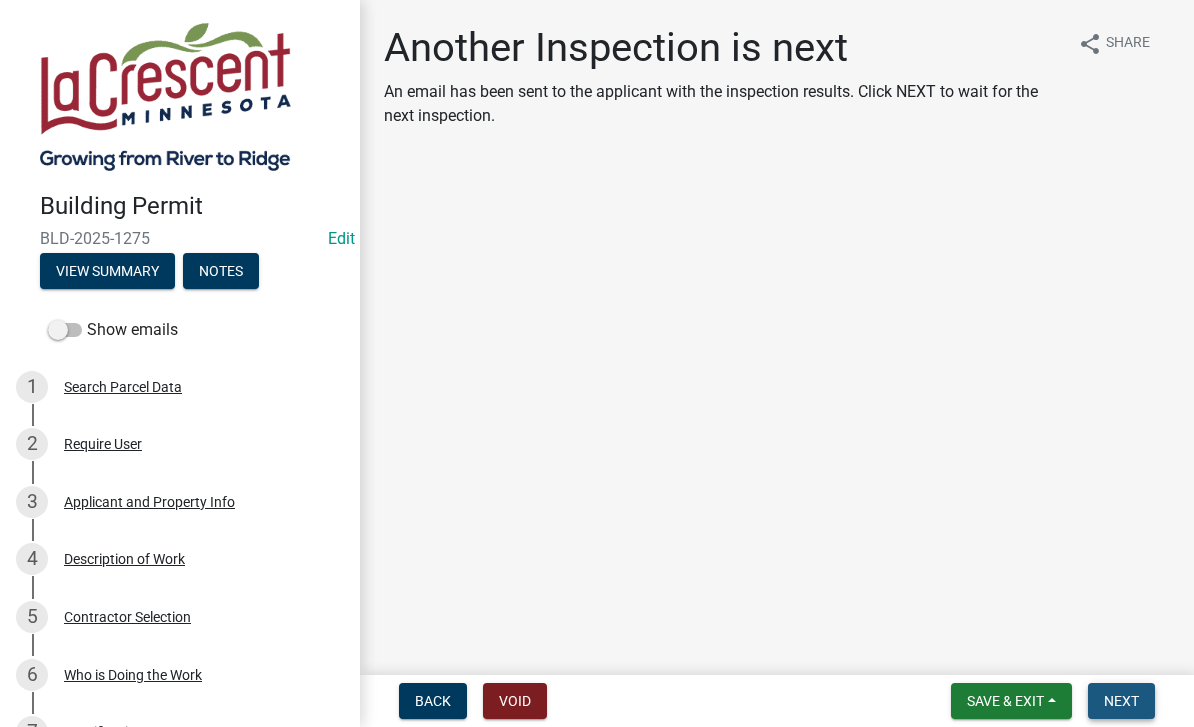 click on "Next" at bounding box center [1121, 701] 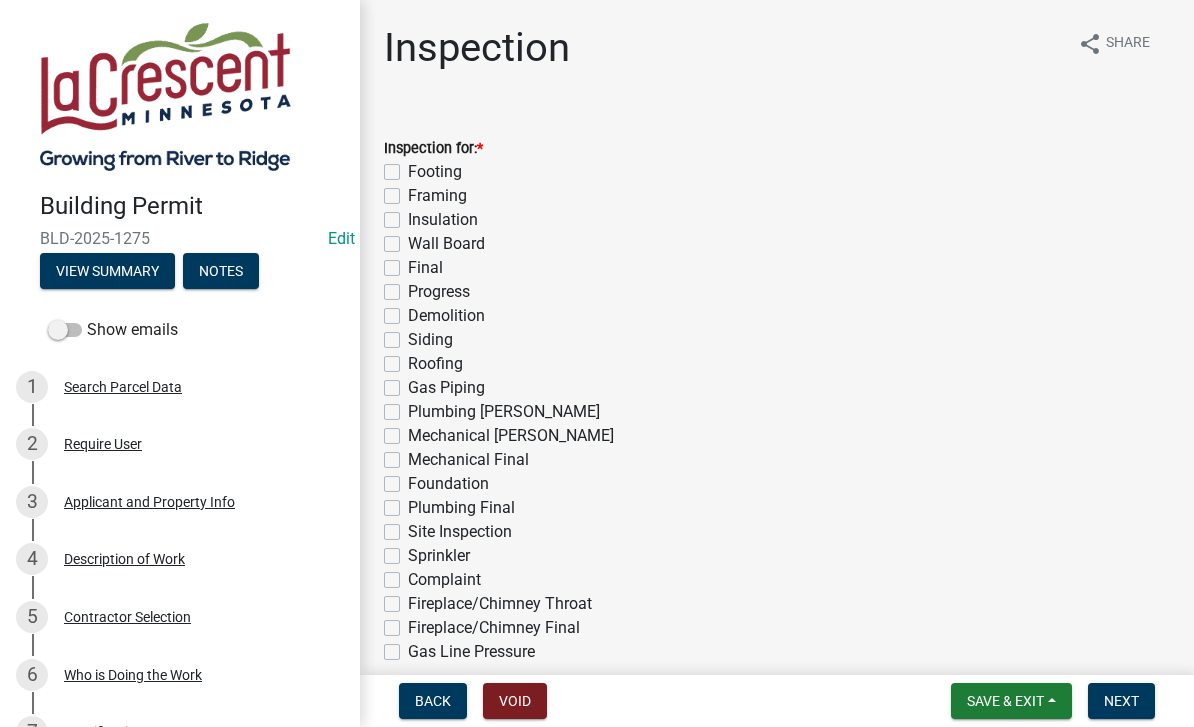 click on "Footing" 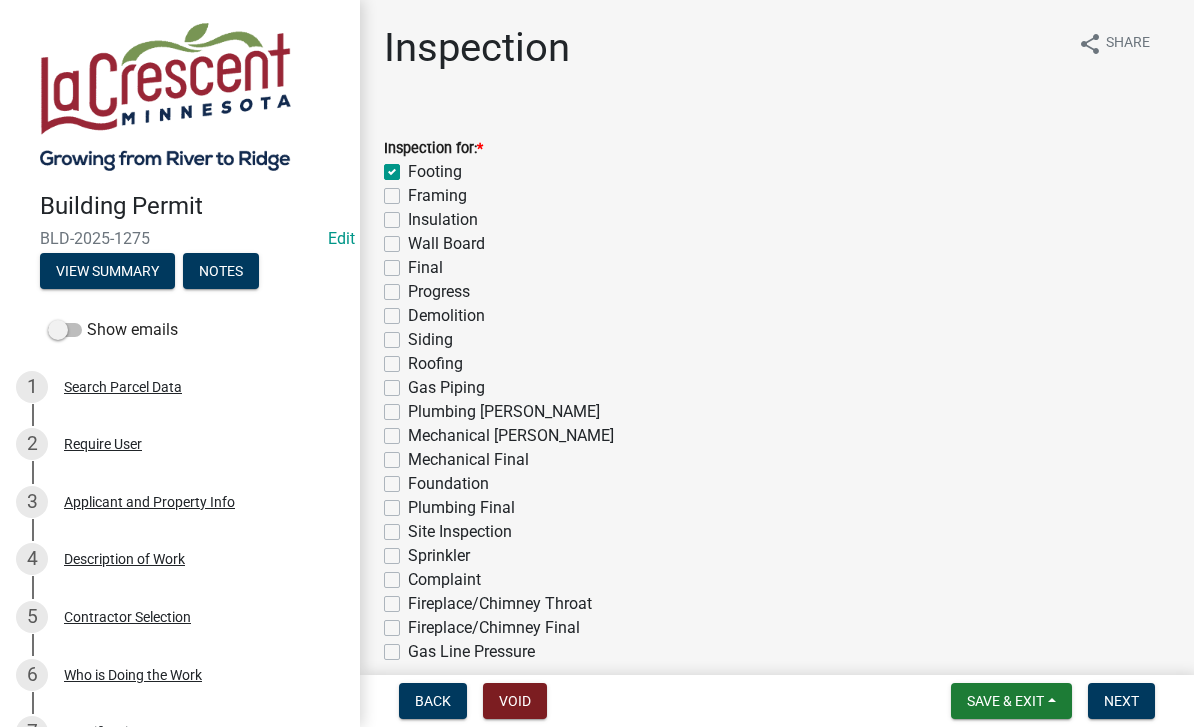 checkbox on "true" 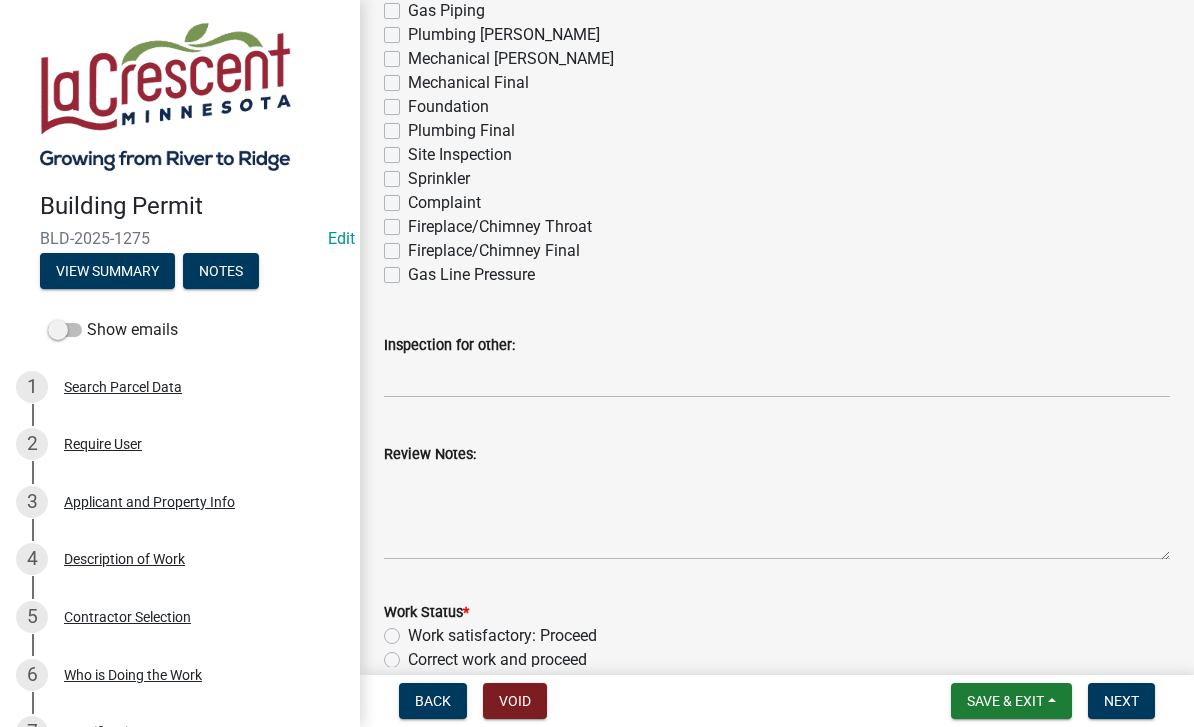 scroll, scrollTop: 401, scrollLeft: 0, axis: vertical 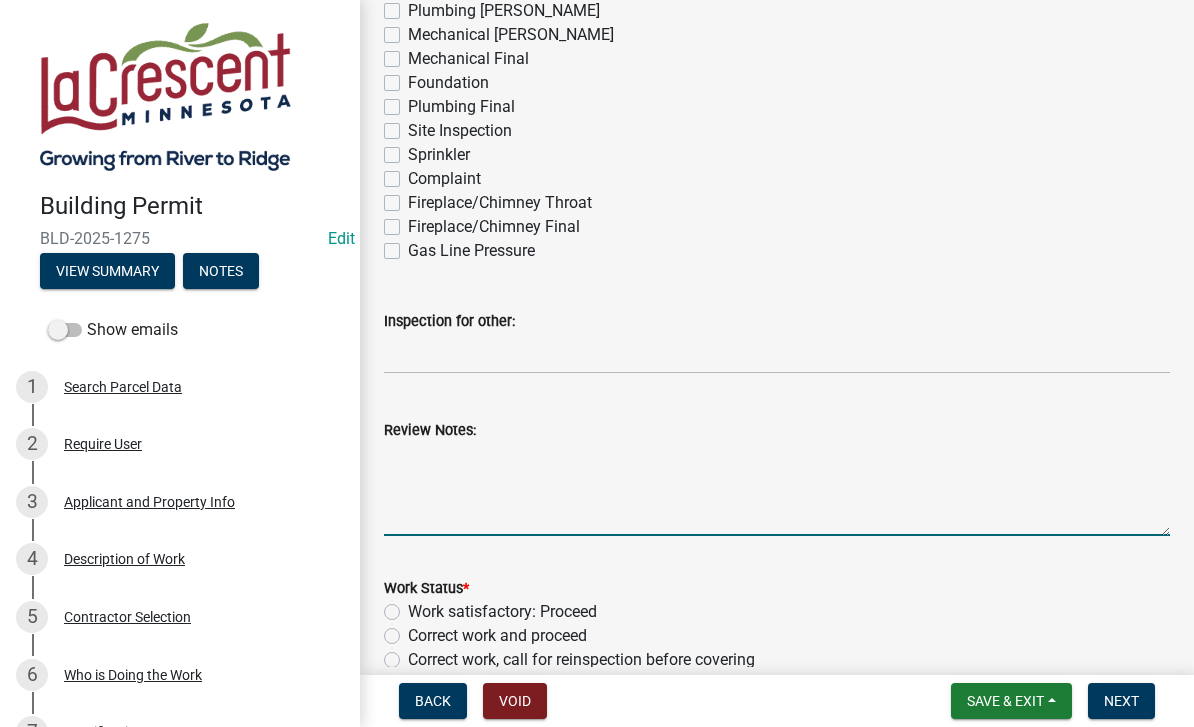 click on "Review Notes:" at bounding box center (777, 489) 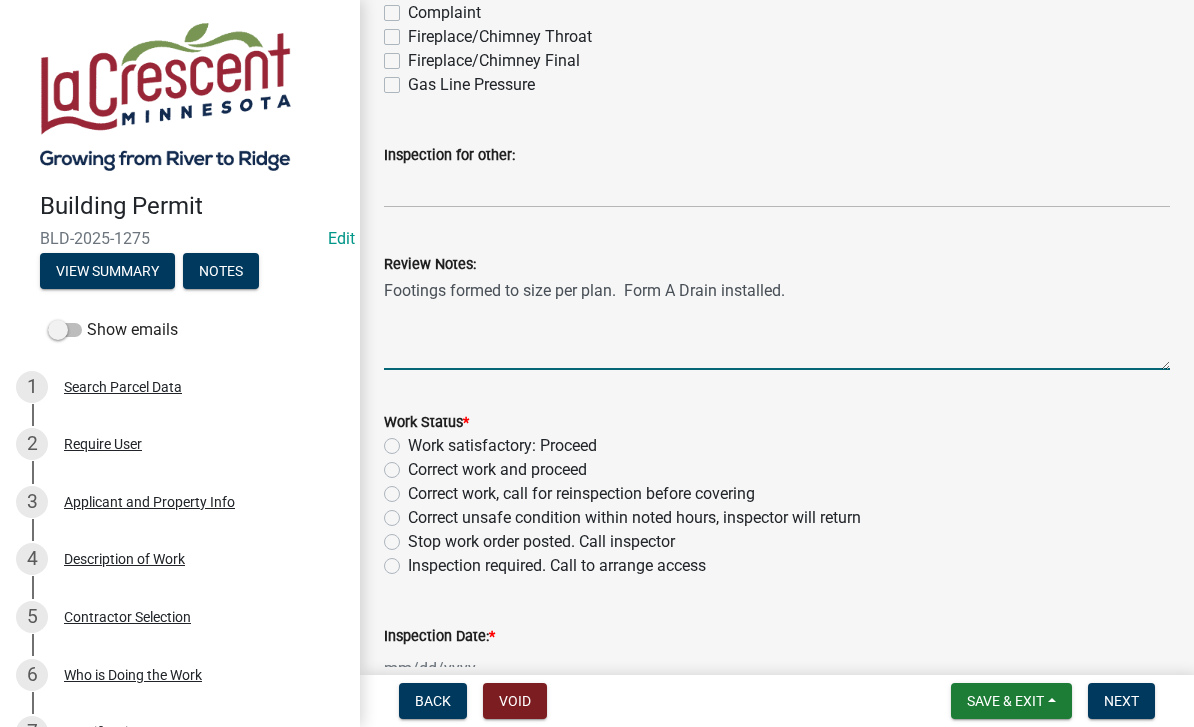 scroll, scrollTop: 580, scrollLeft: 0, axis: vertical 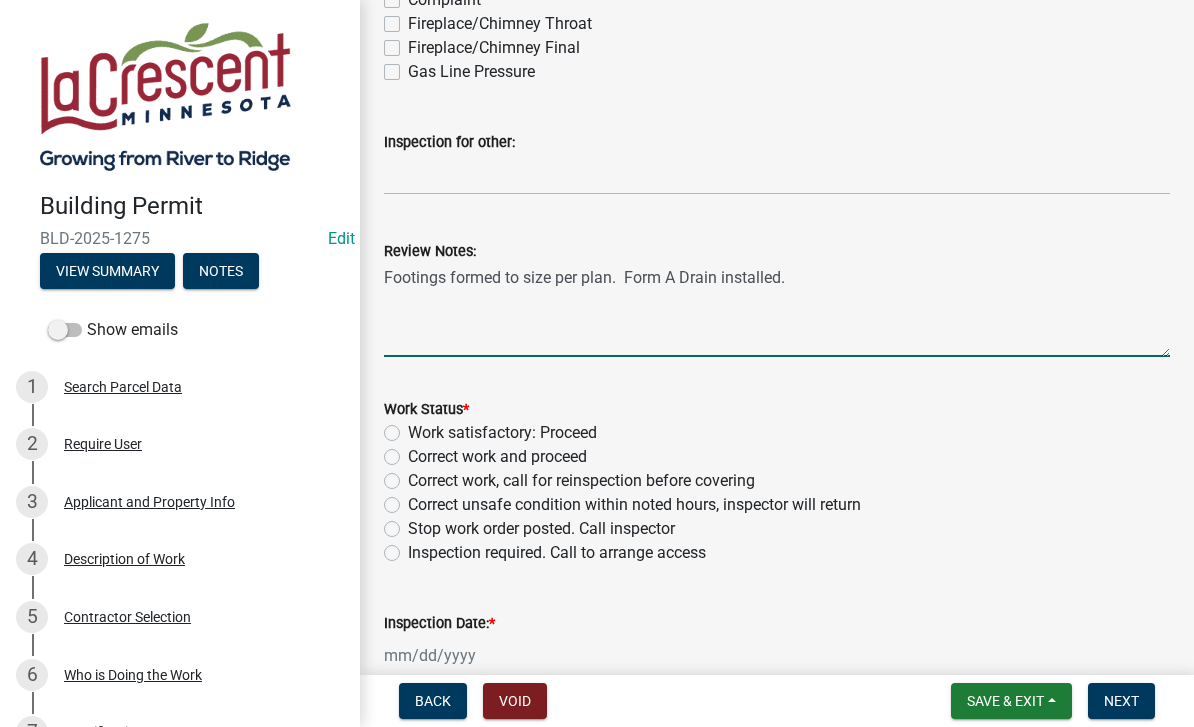 type on "Footings formed to size per plan.  Form A Drain installed." 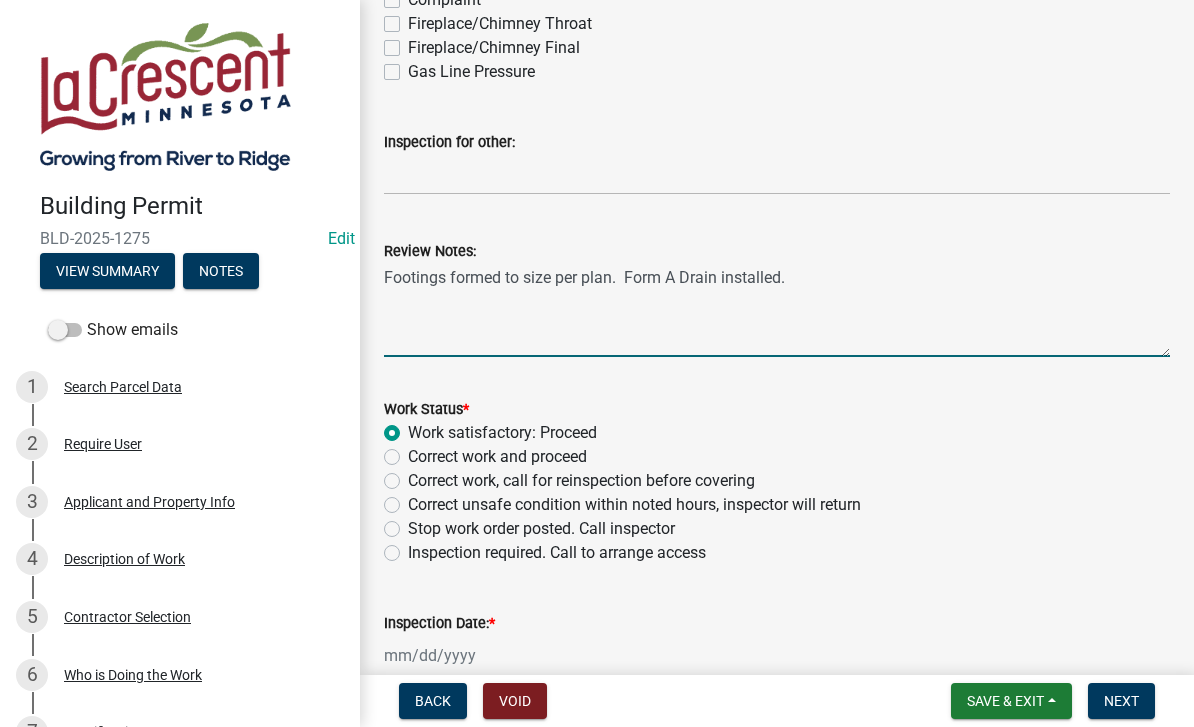 radio on "true" 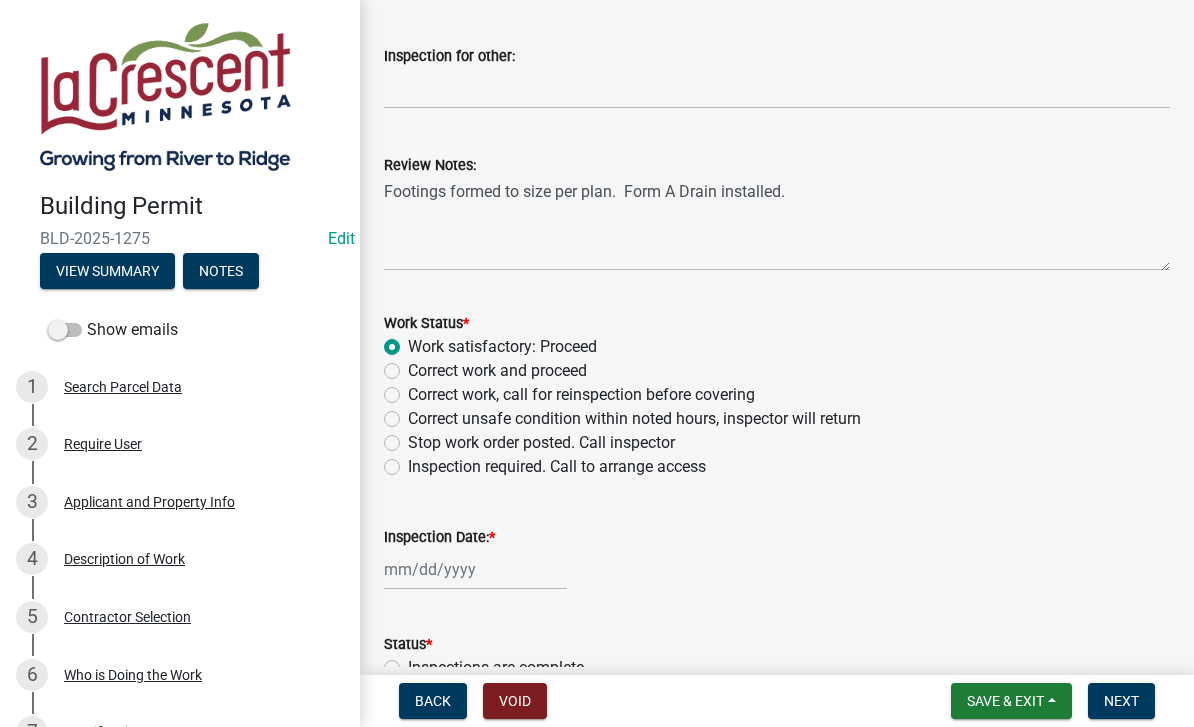 scroll, scrollTop: 667, scrollLeft: 0, axis: vertical 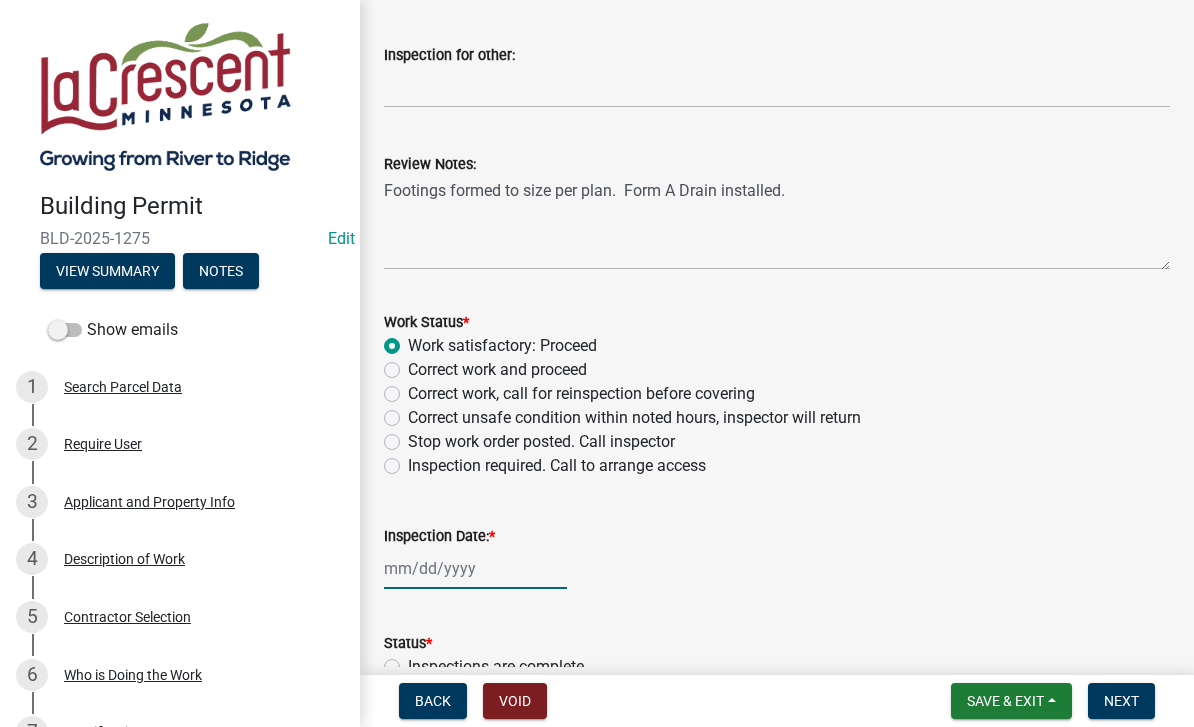 click 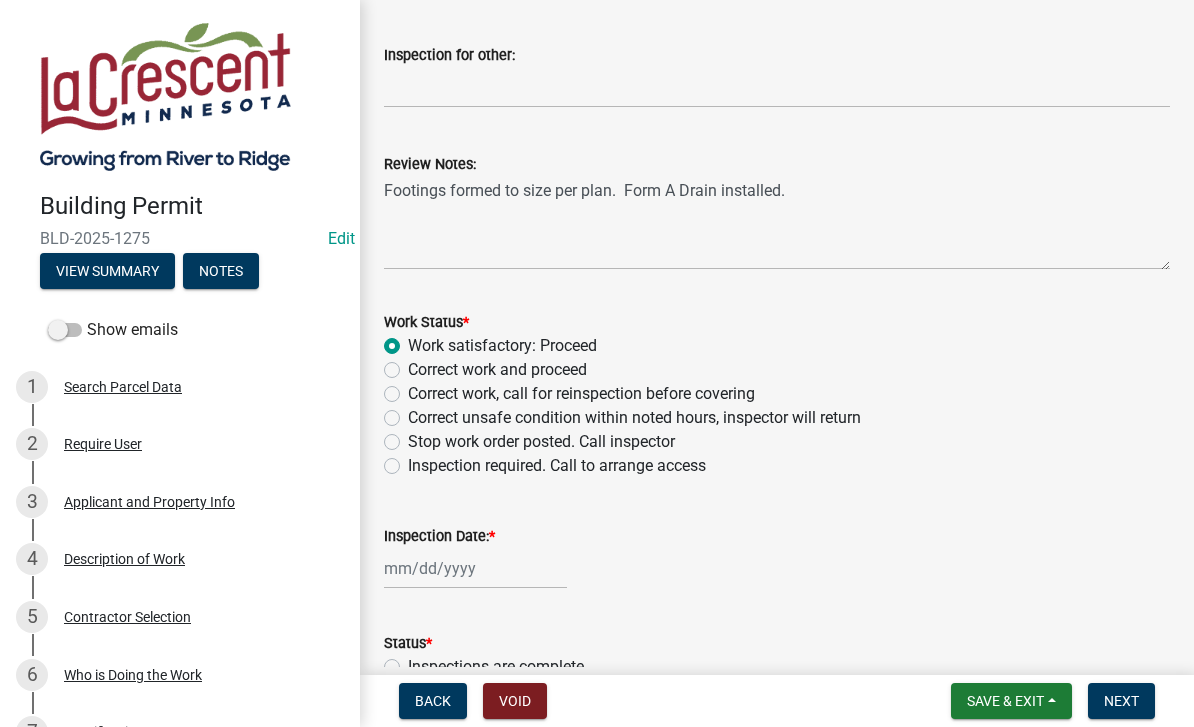 select on "7" 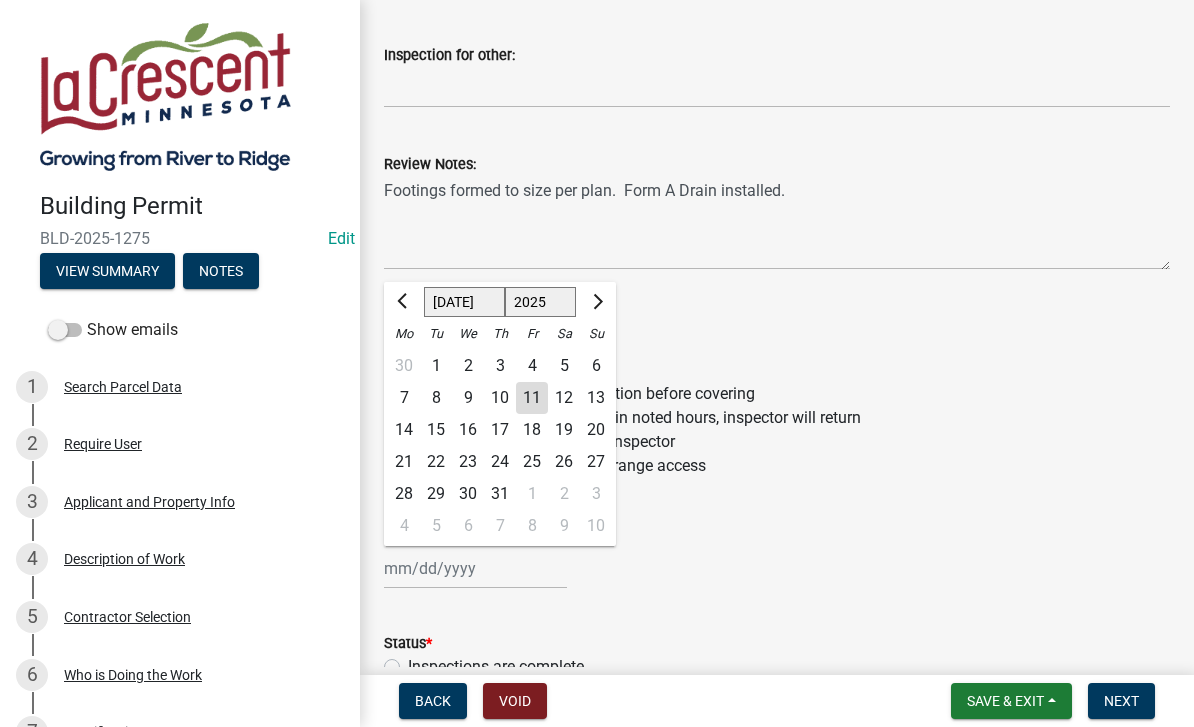 click on "11" 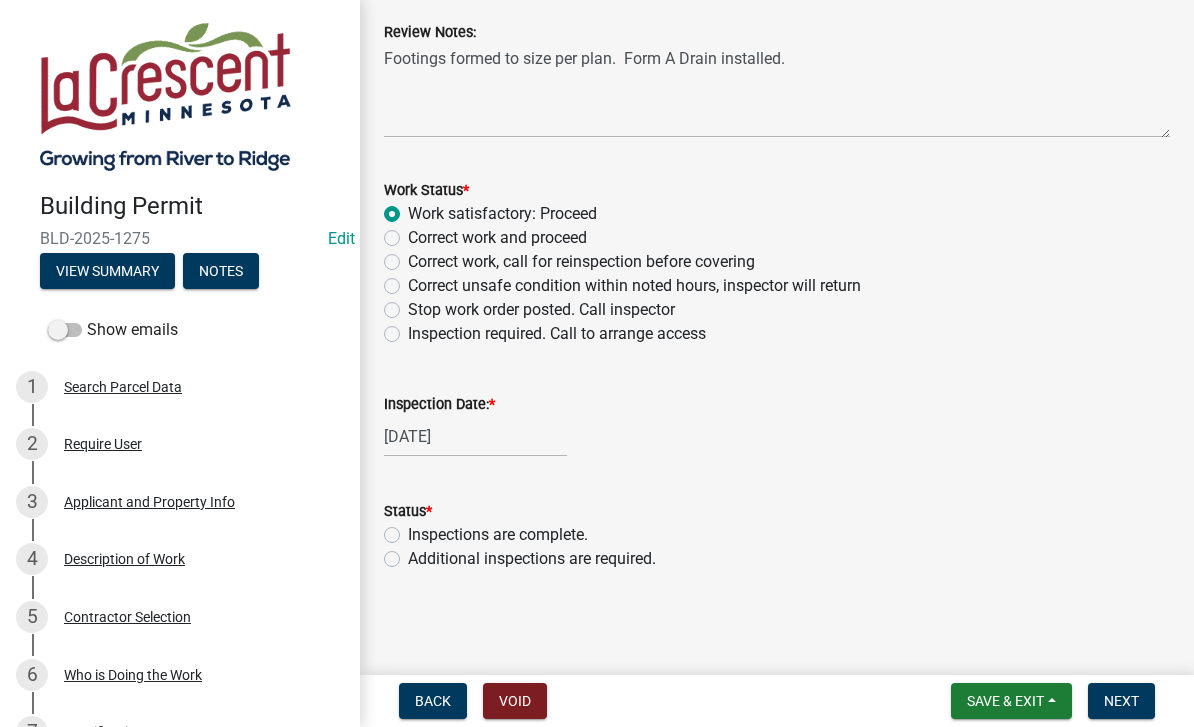 scroll, scrollTop: 799, scrollLeft: 0, axis: vertical 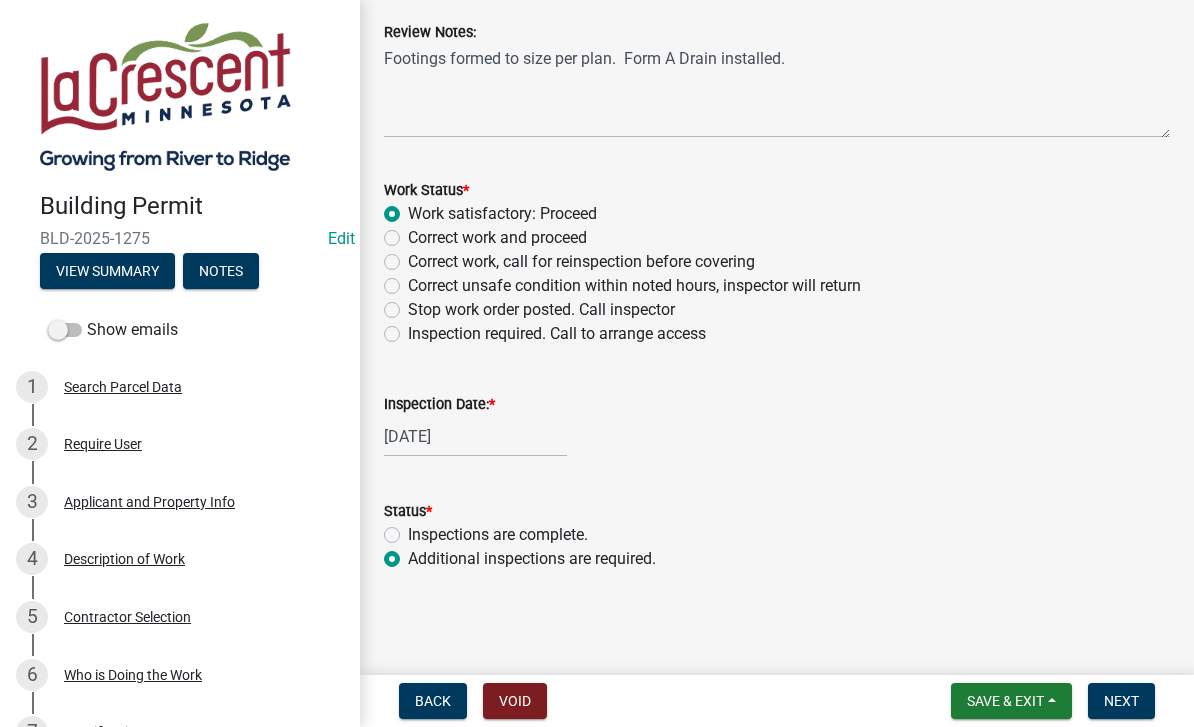radio on "true" 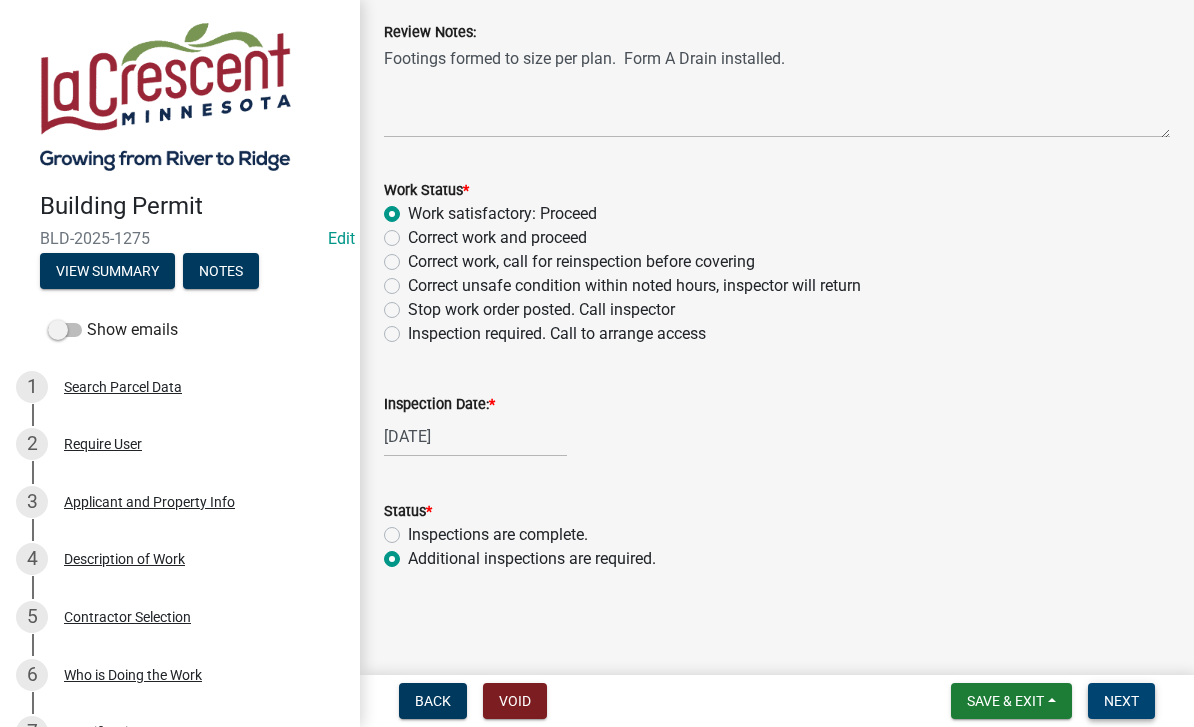 click on "Next" at bounding box center [1121, 701] 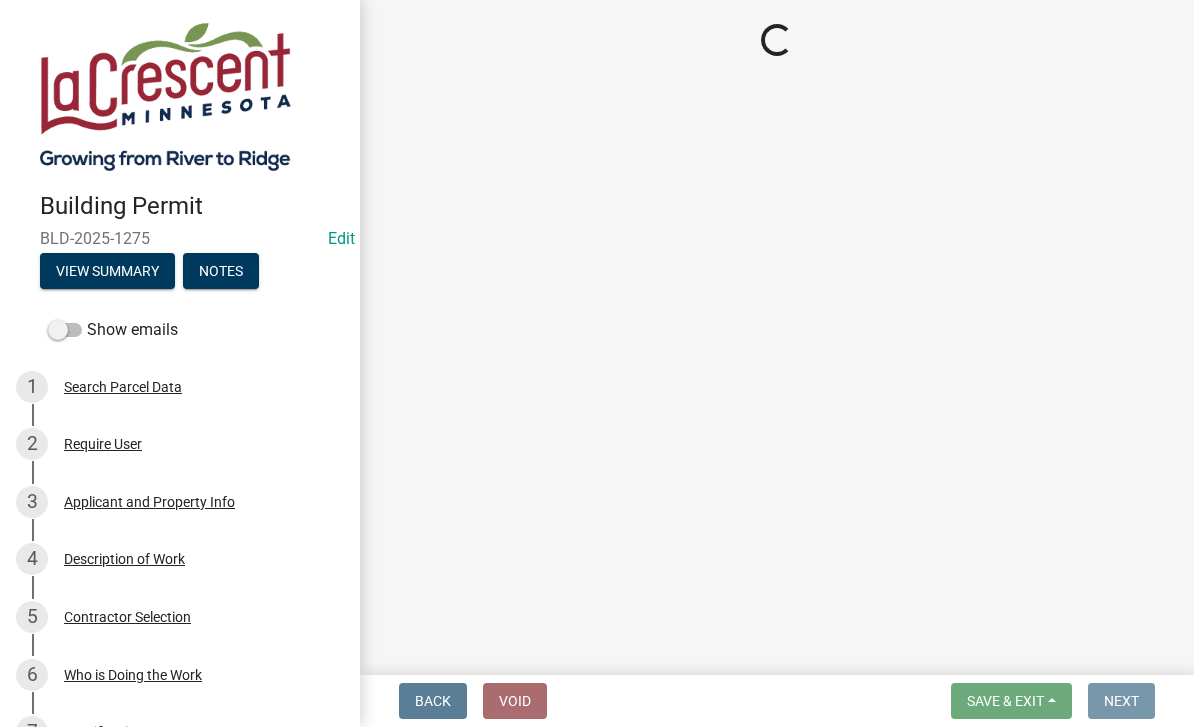 scroll, scrollTop: 0, scrollLeft: 0, axis: both 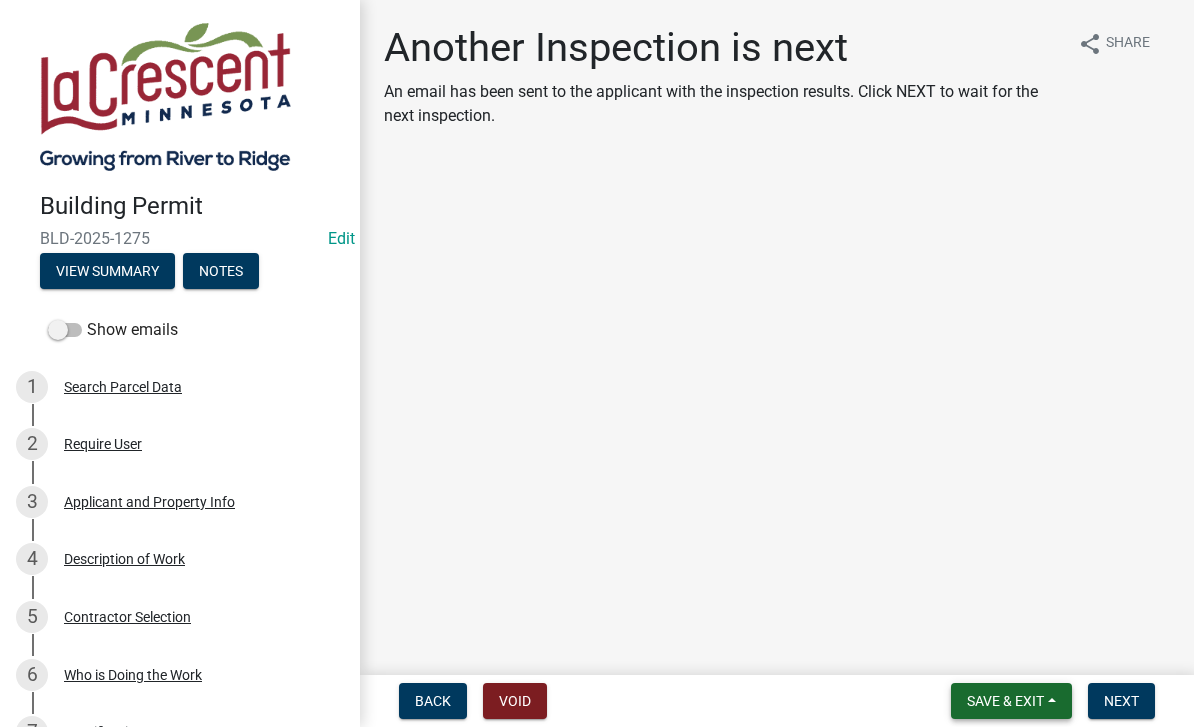 click on "Save & Exit" at bounding box center (1011, 701) 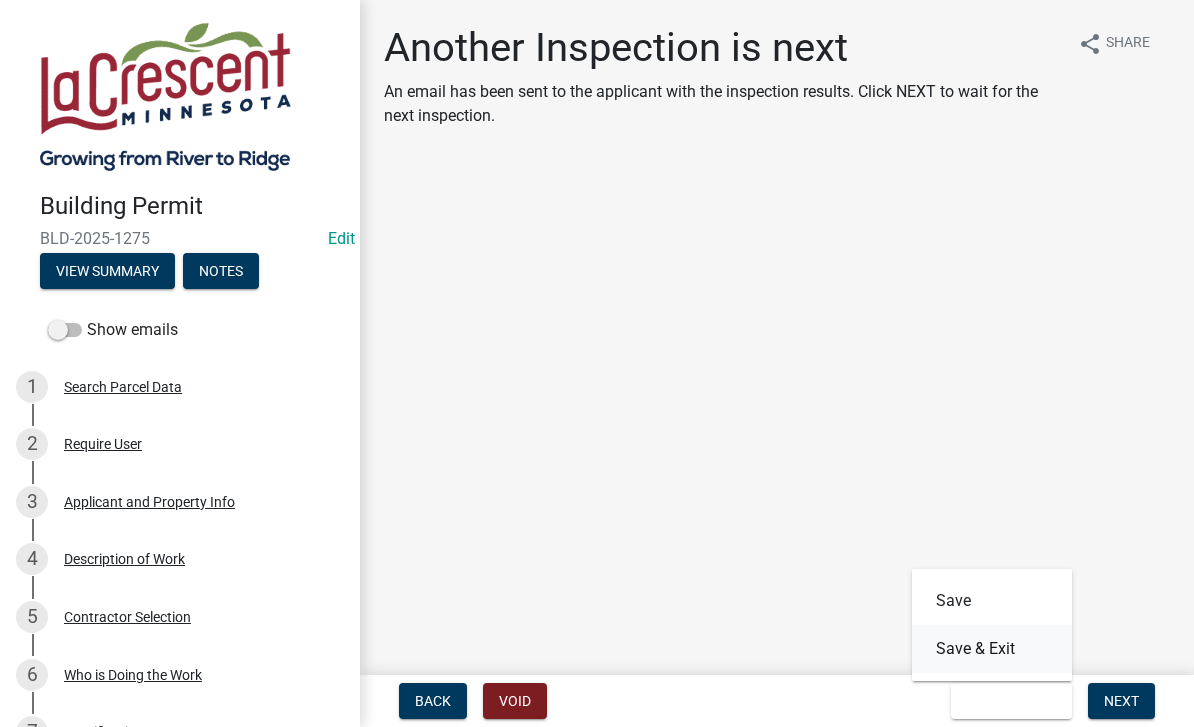 click on "Save & Exit" at bounding box center [992, 649] 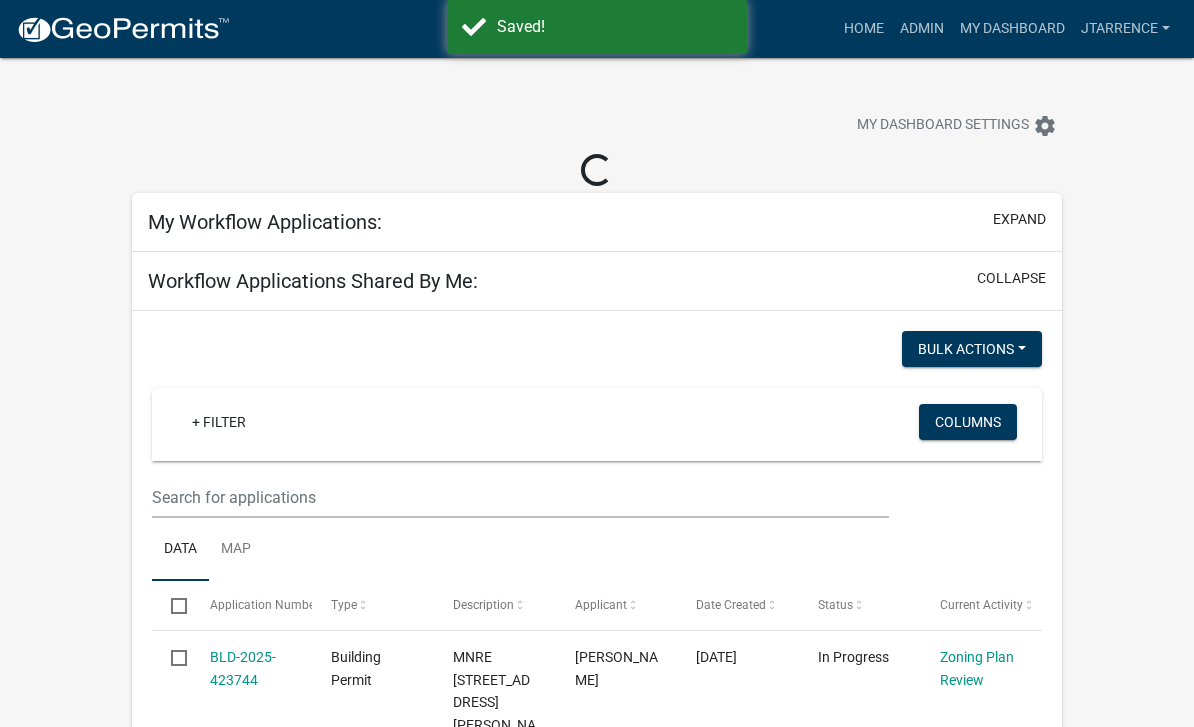 select on "3: 100" 